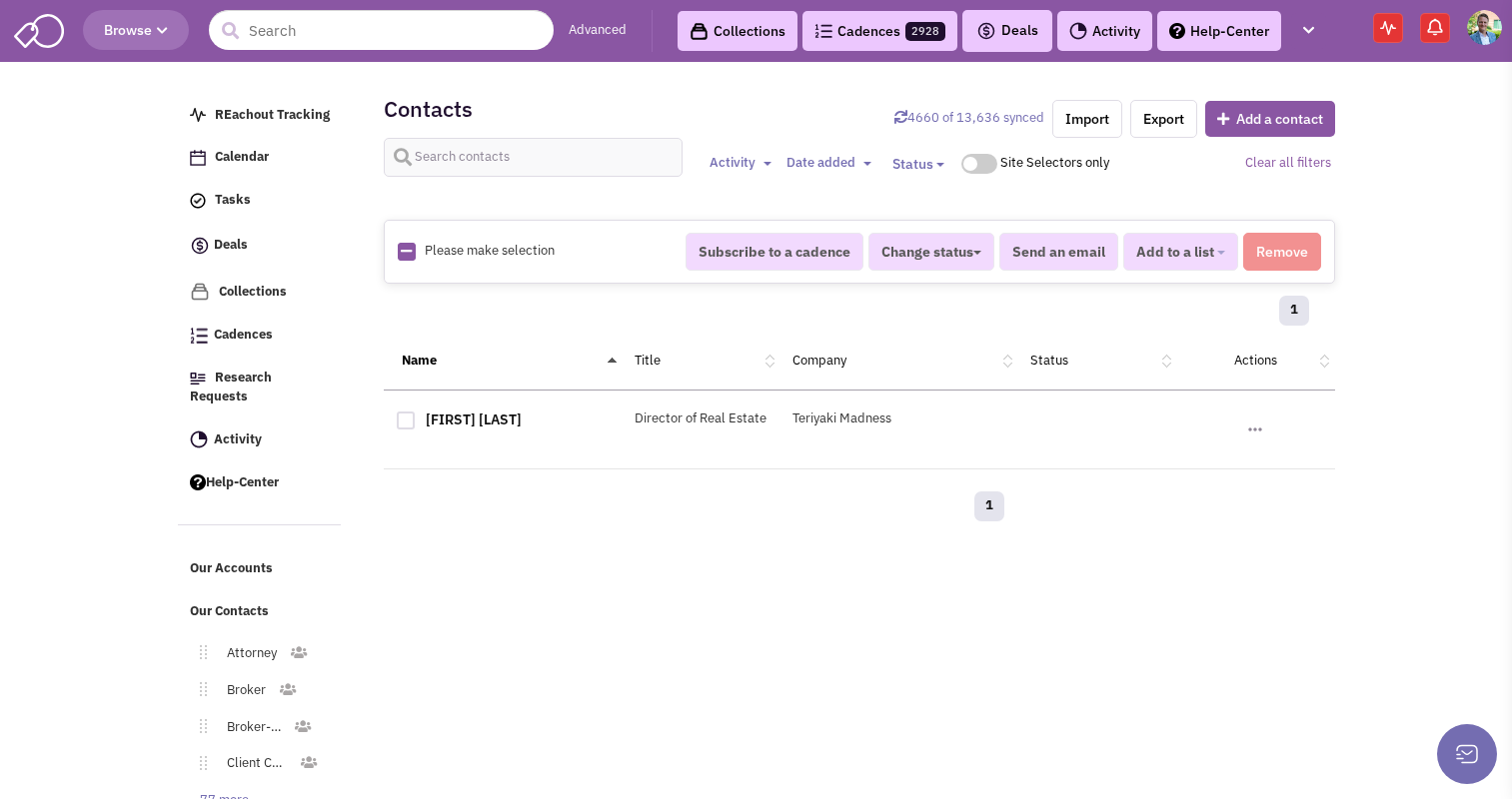 select 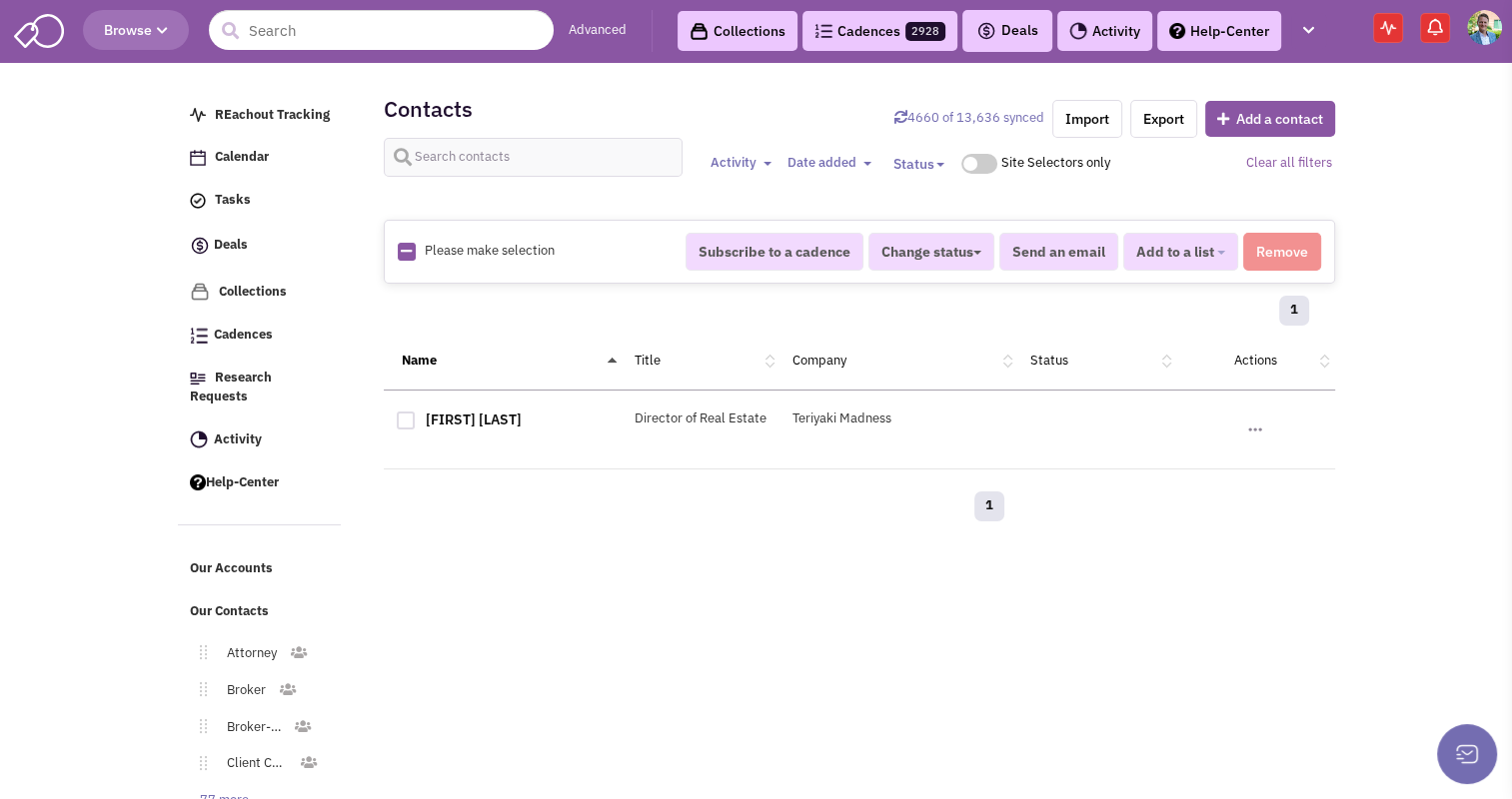 scroll, scrollTop: 2, scrollLeft: 0, axis: vertical 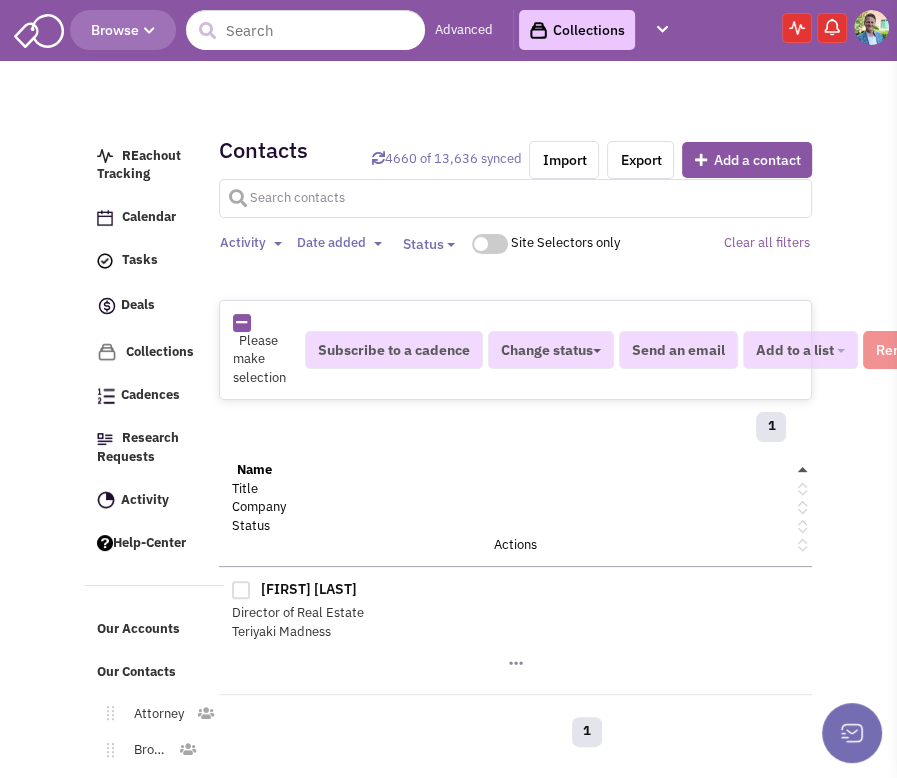click at bounding box center [516, 198] 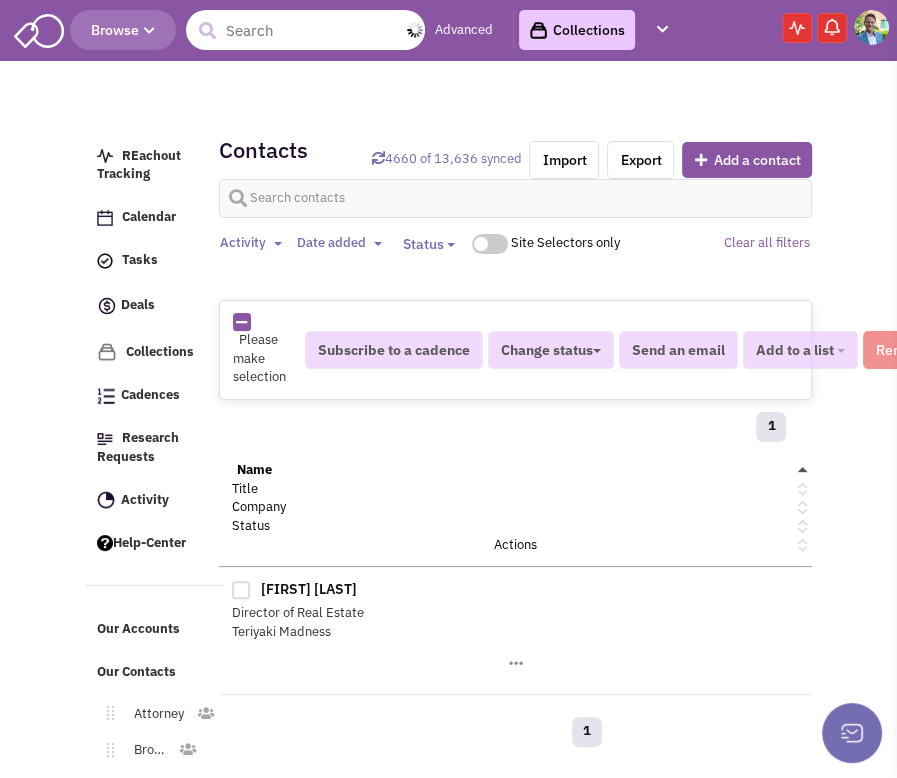click at bounding box center (305, 30) 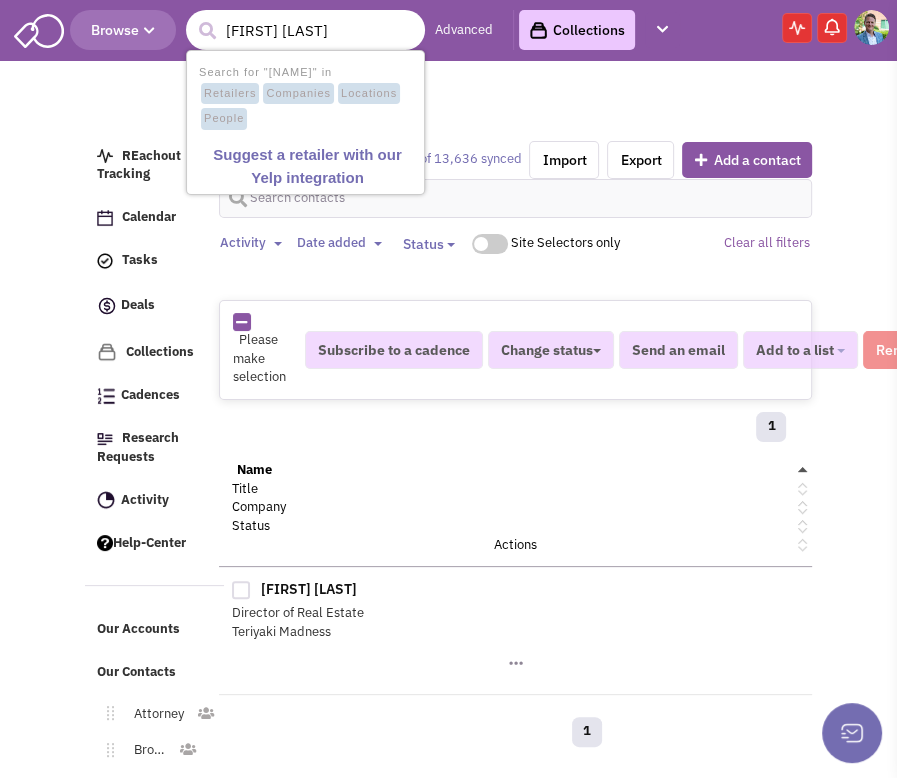 type on "[FIRST] [LAST]" 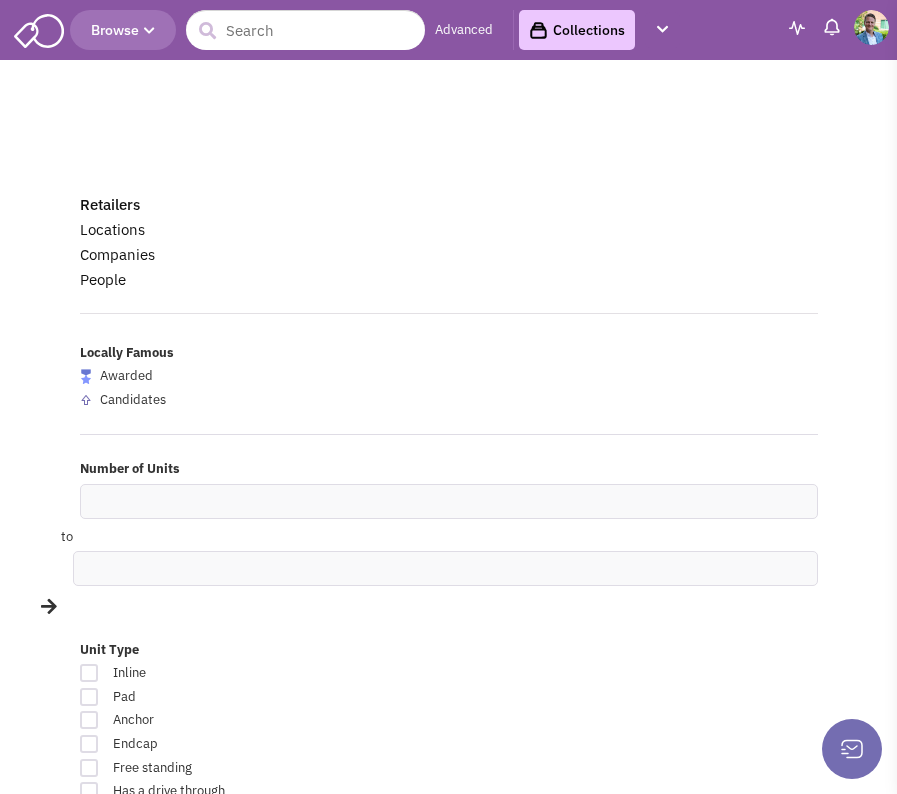 scroll, scrollTop: 0, scrollLeft: 0, axis: both 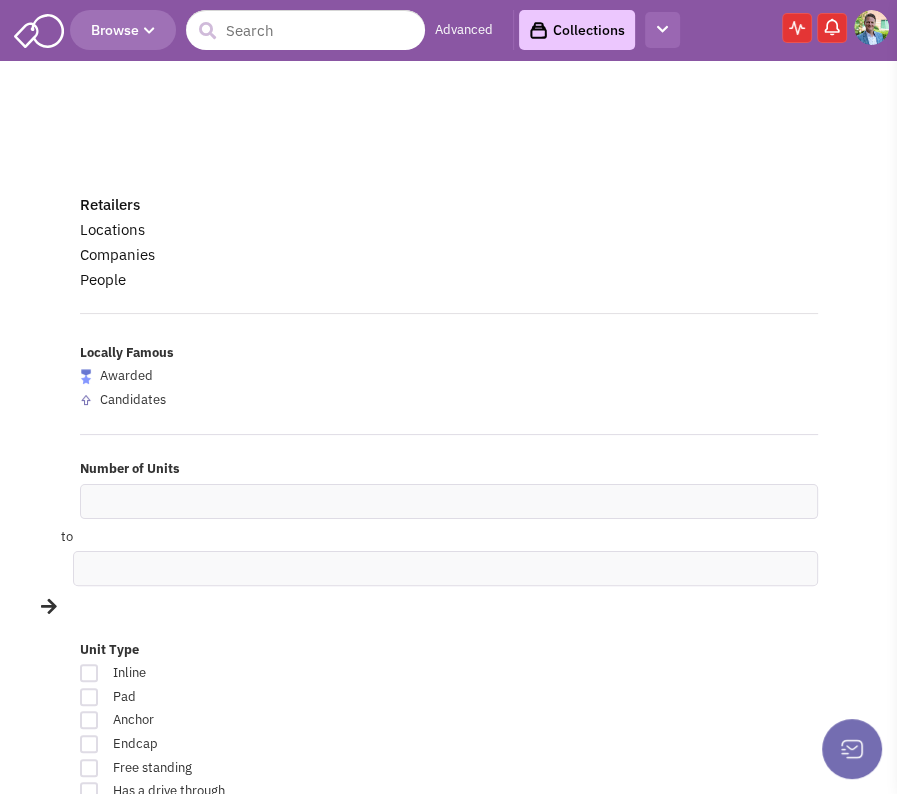click at bounding box center [662, 29] 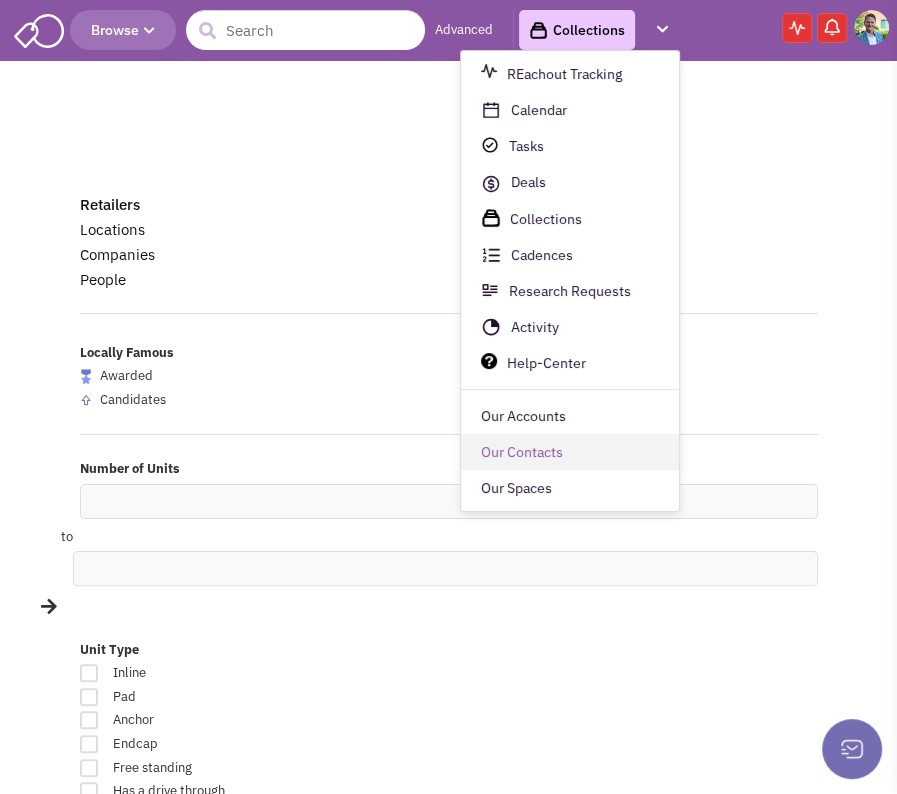 click on "Our Contacts" at bounding box center (570, 453) 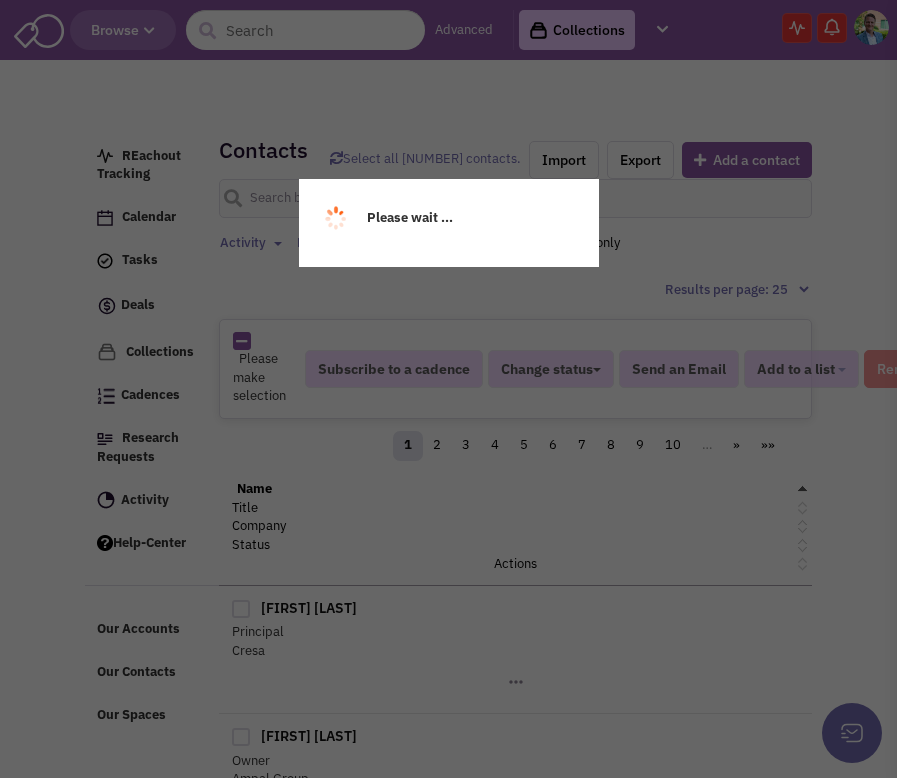 scroll, scrollTop: 0, scrollLeft: 0, axis: both 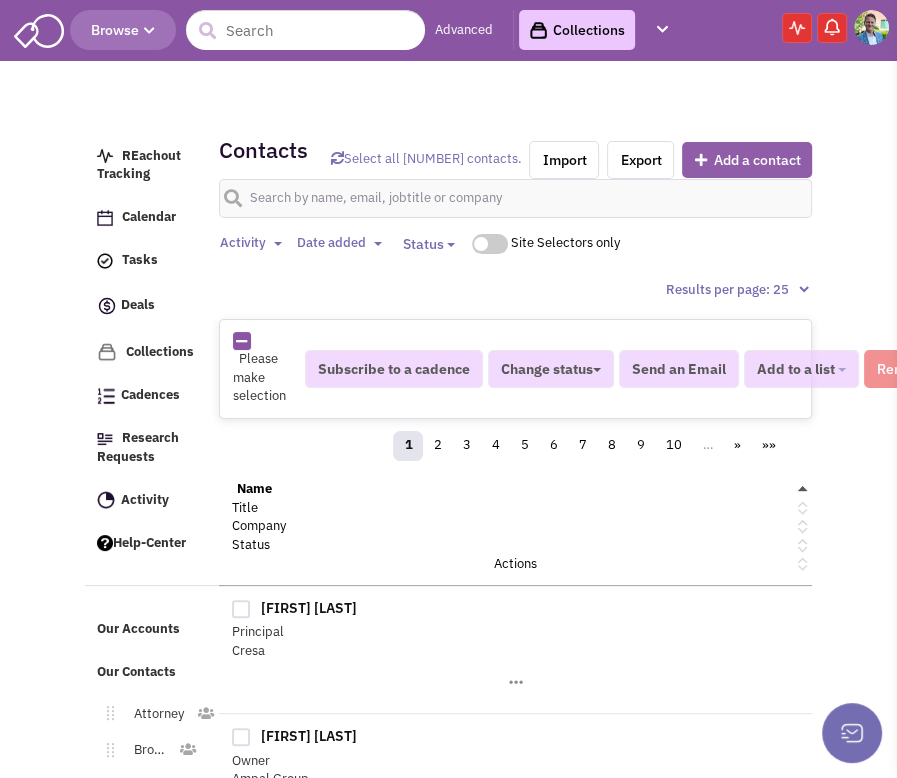 click on "Add a contact" at bounding box center [747, 160] 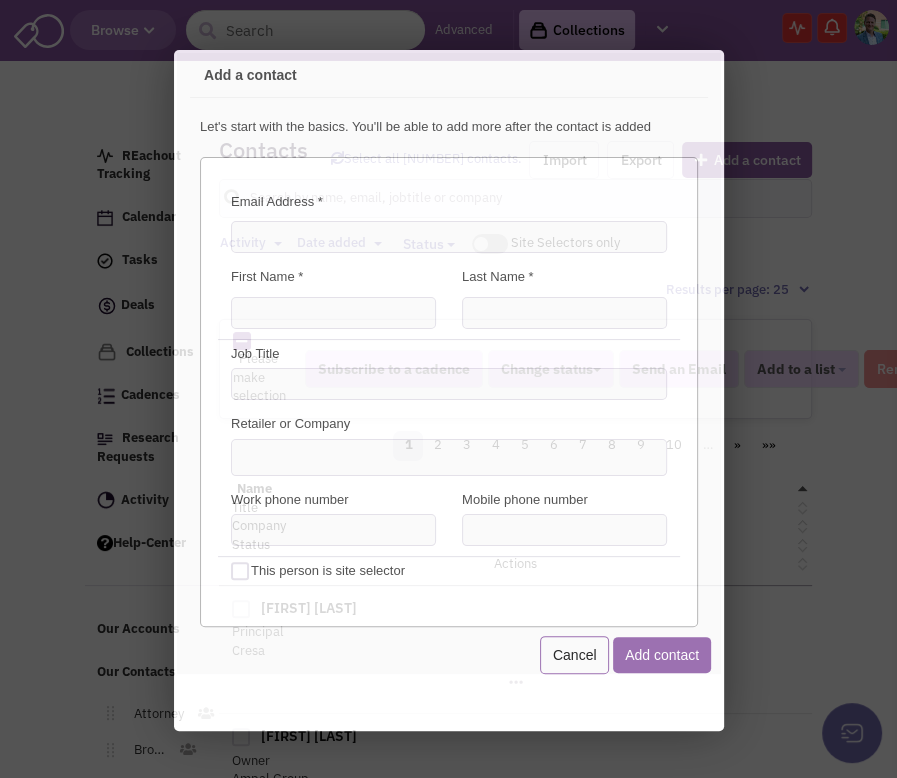 scroll, scrollTop: 0, scrollLeft: 0, axis: both 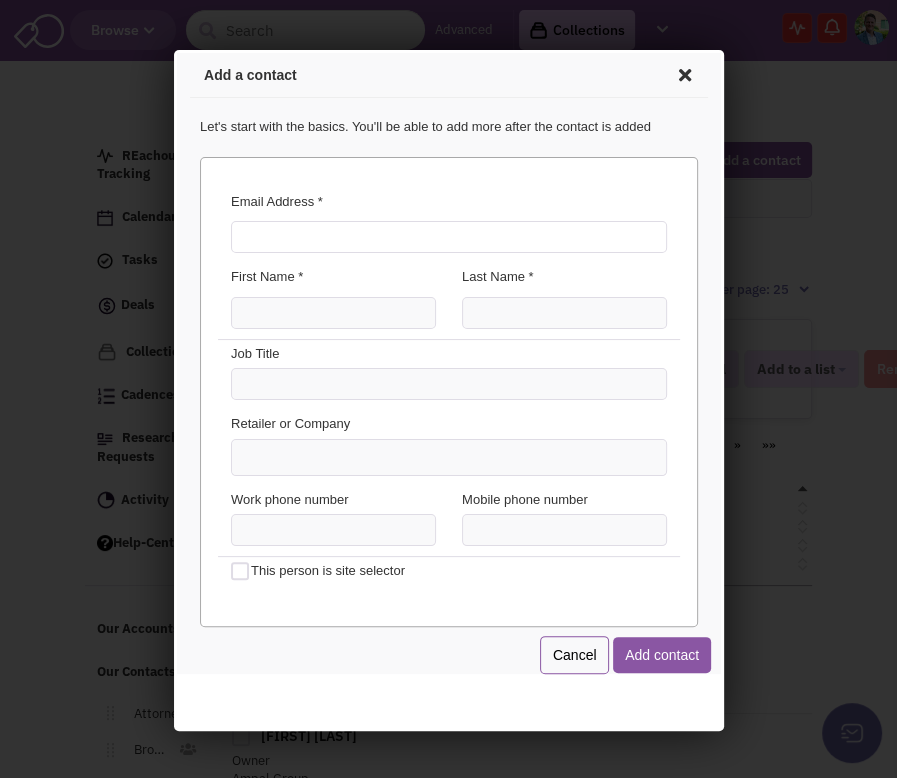 click on "Email Address *" at bounding box center [445, 234] 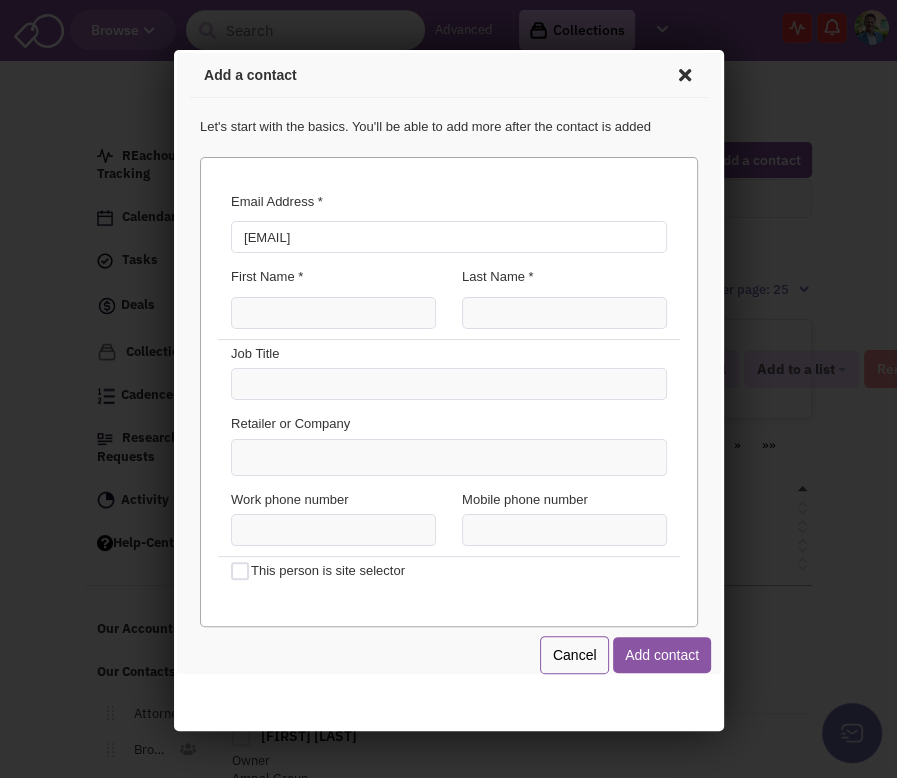 click on "[EMAIL]" at bounding box center (445, 234) 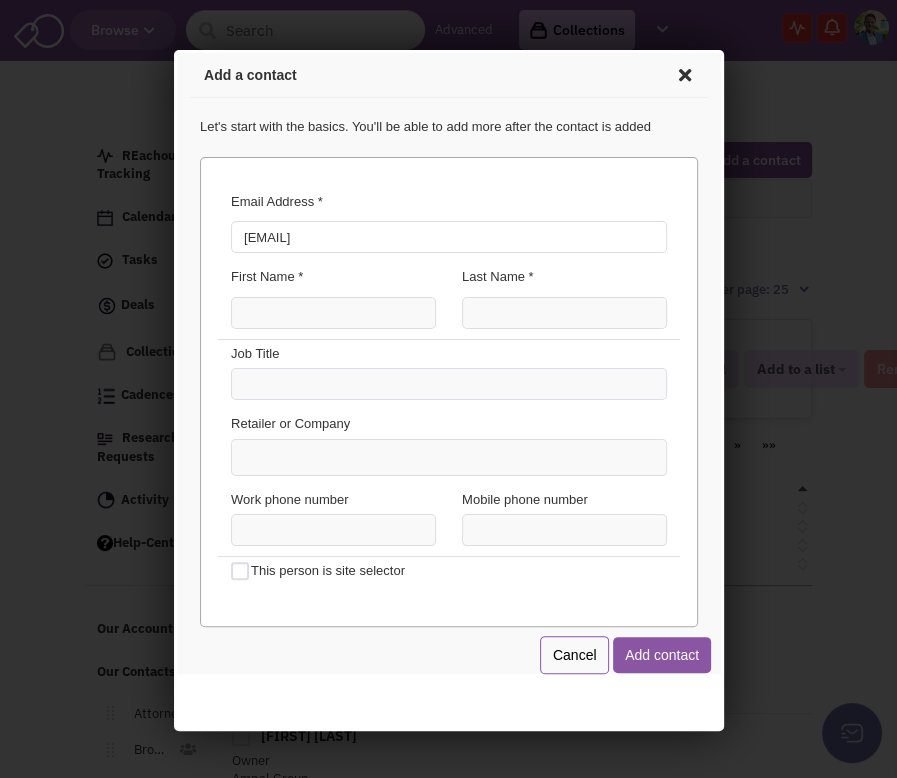 type on "[EMAIL]" 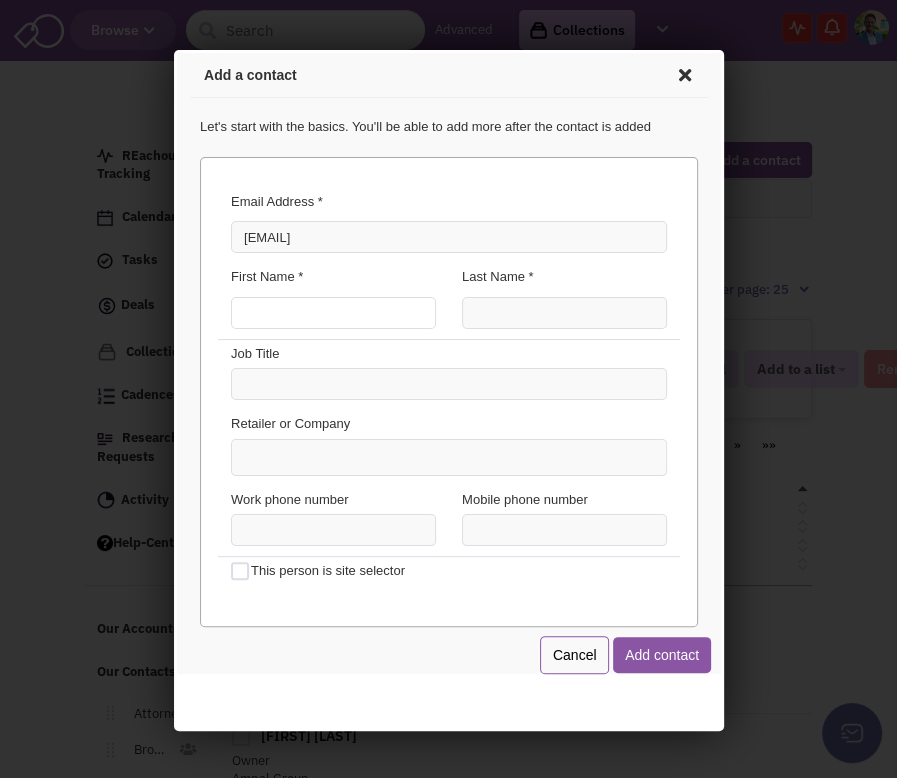 click on "First Name *" at bounding box center [329, 310] 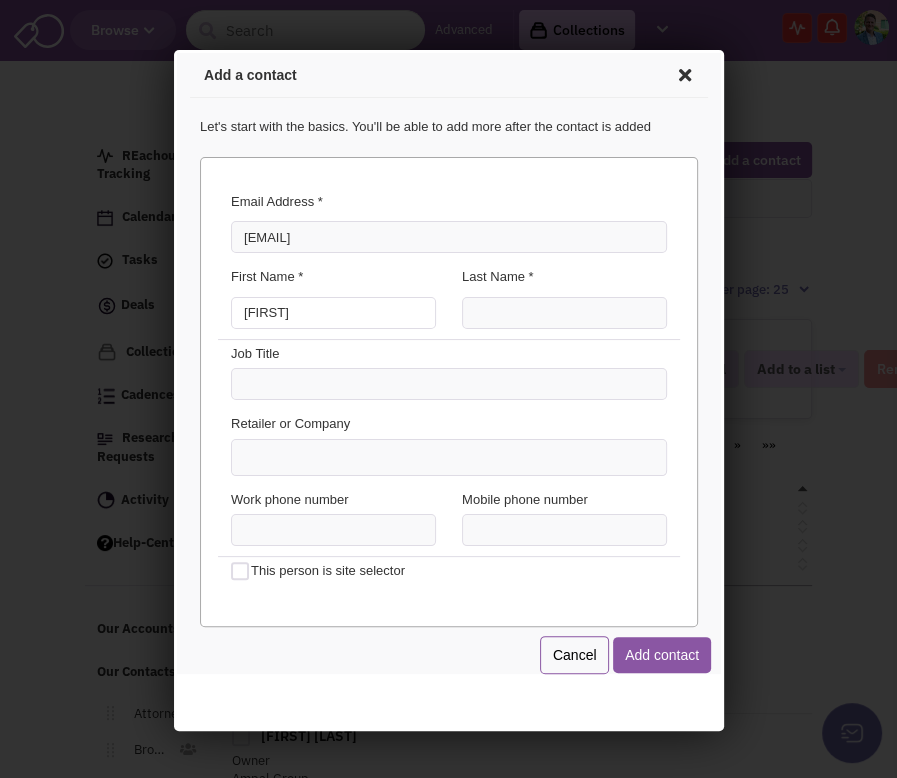 type on "[FIRST]" 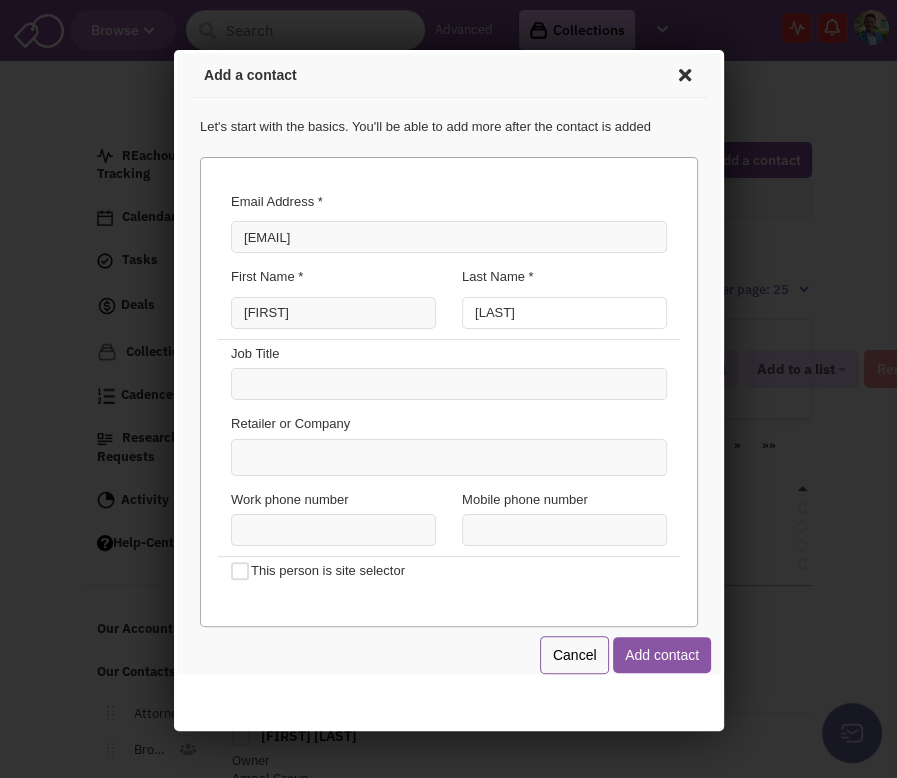 type on "[LAST]" 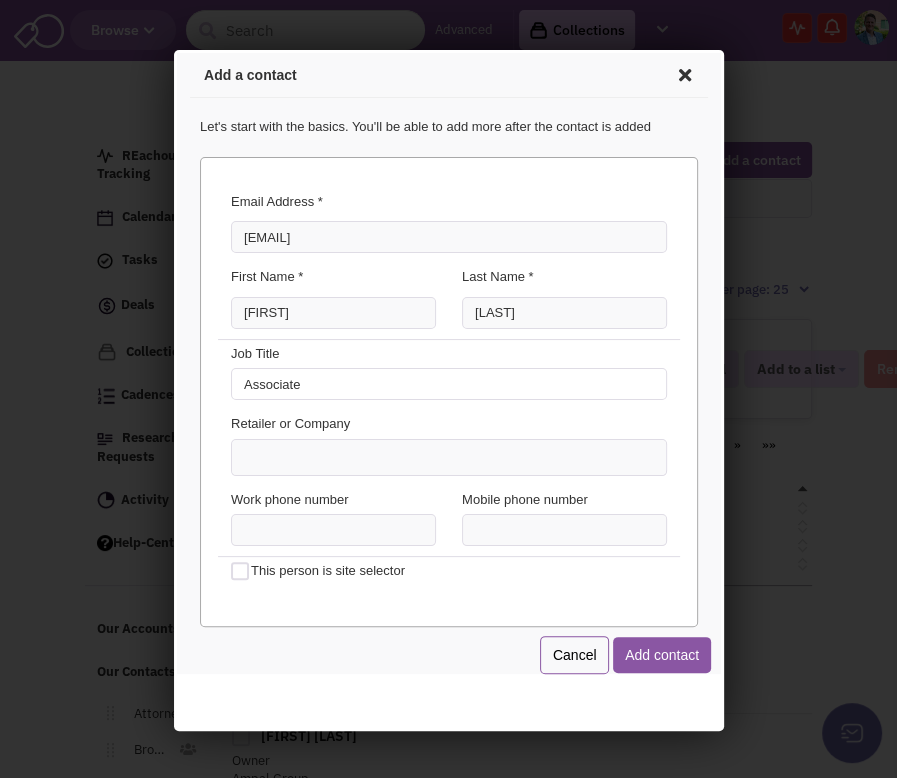 type on "Associate" 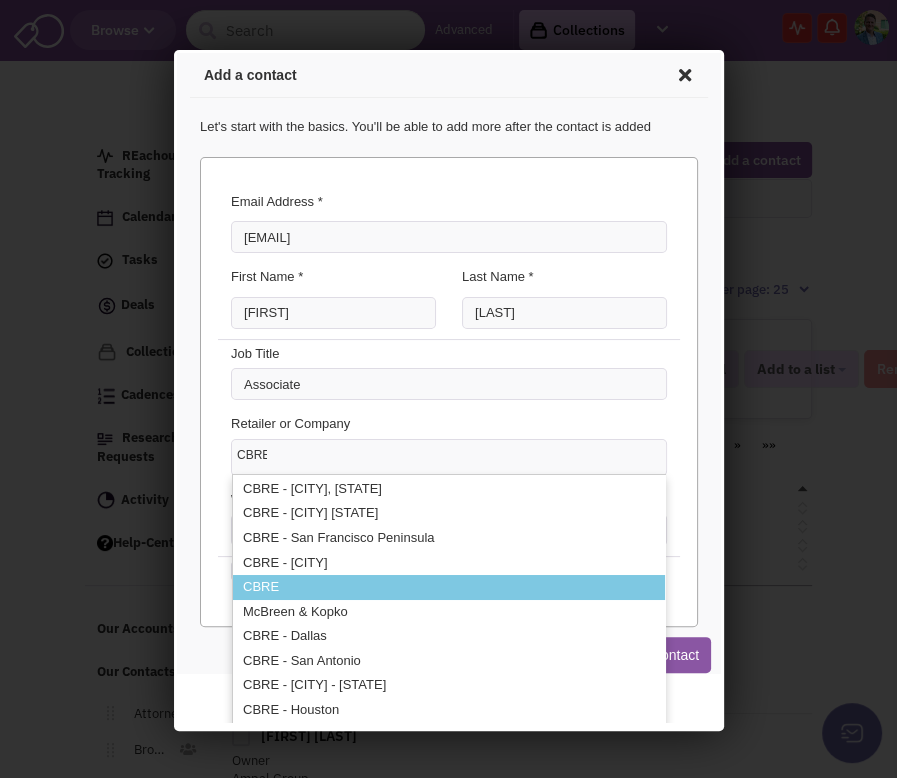 type on "CBRE" 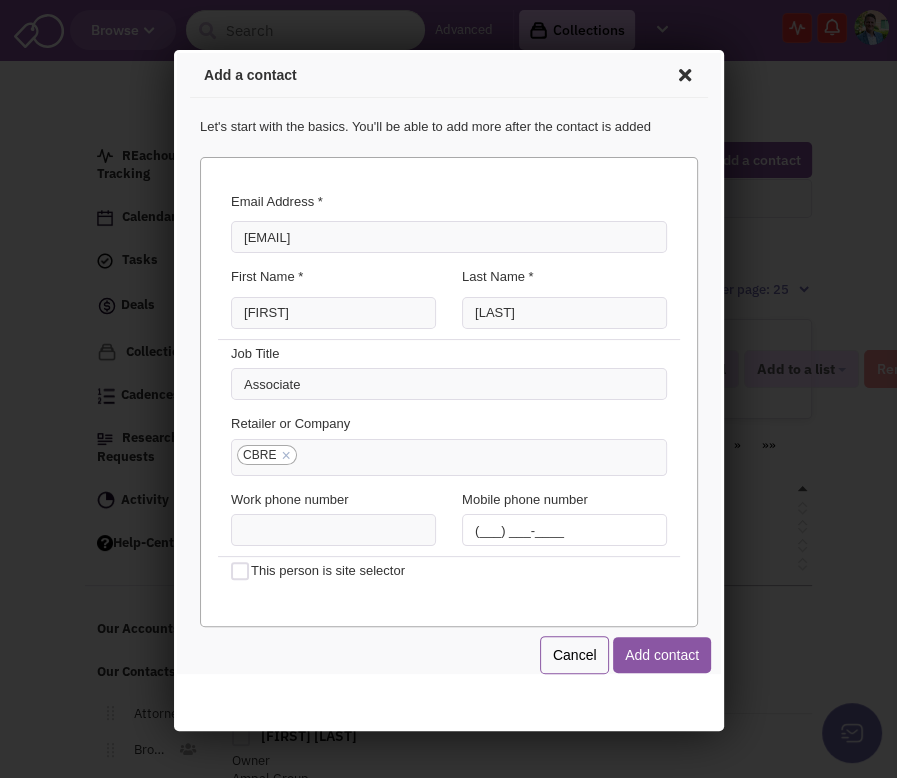 click on "(___) ___-____" at bounding box center (560, 527) 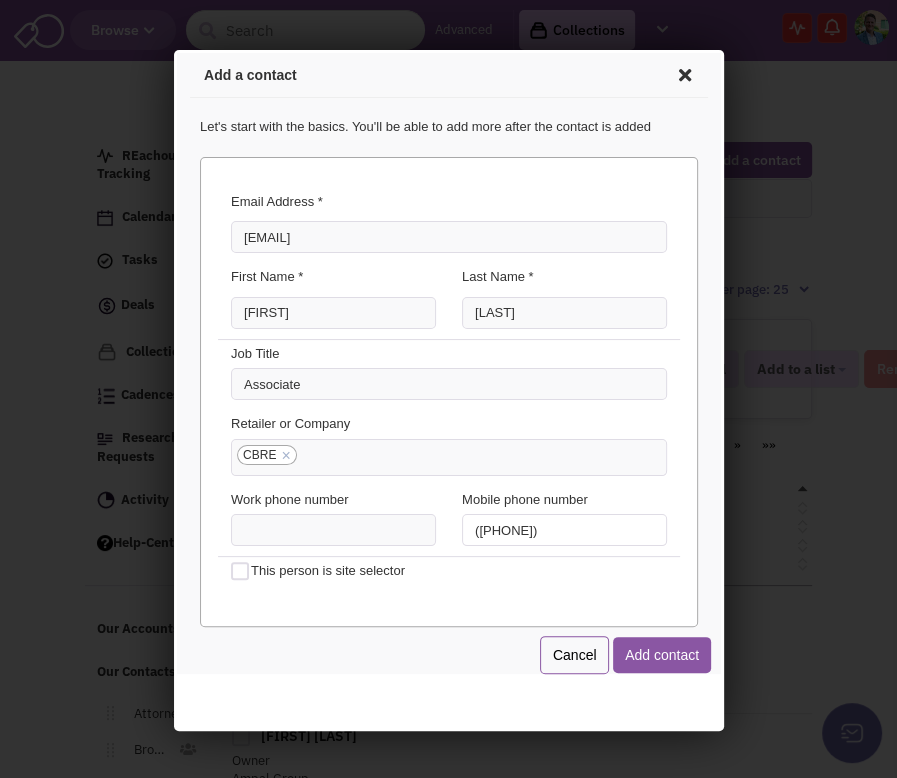 type on "([PHONE])" 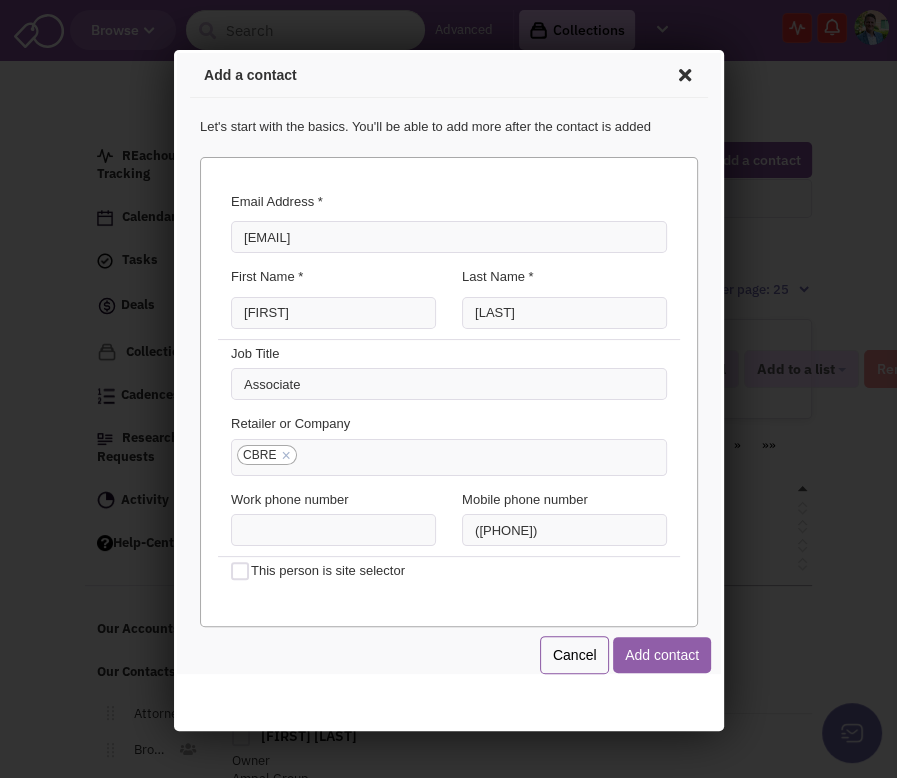 click on "Add contact" at bounding box center (658, 652) 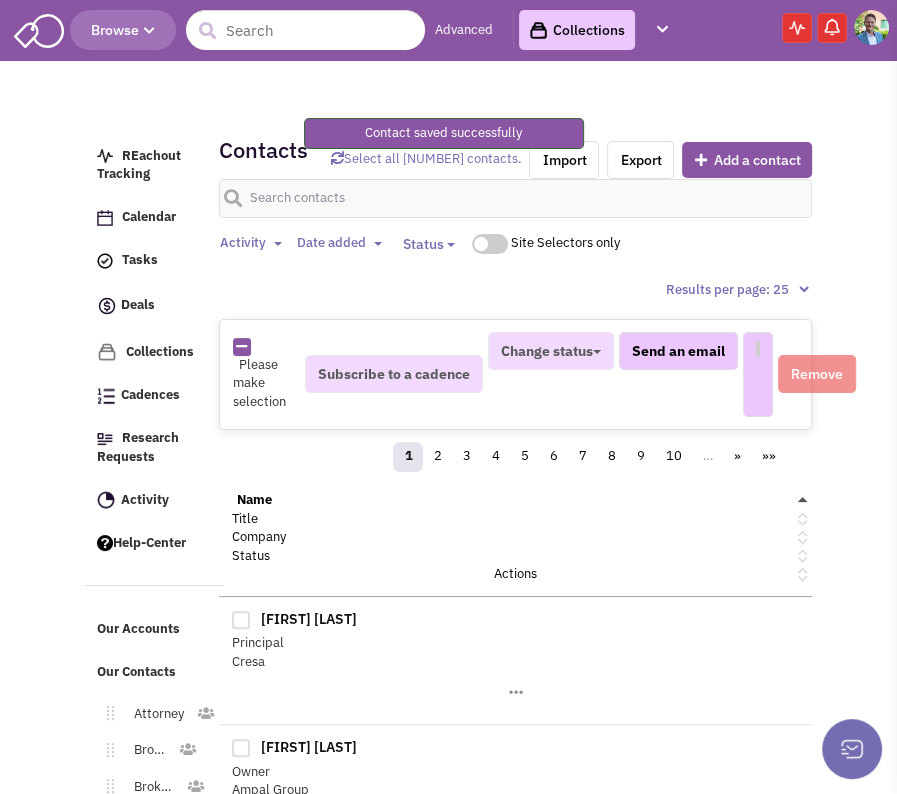 select 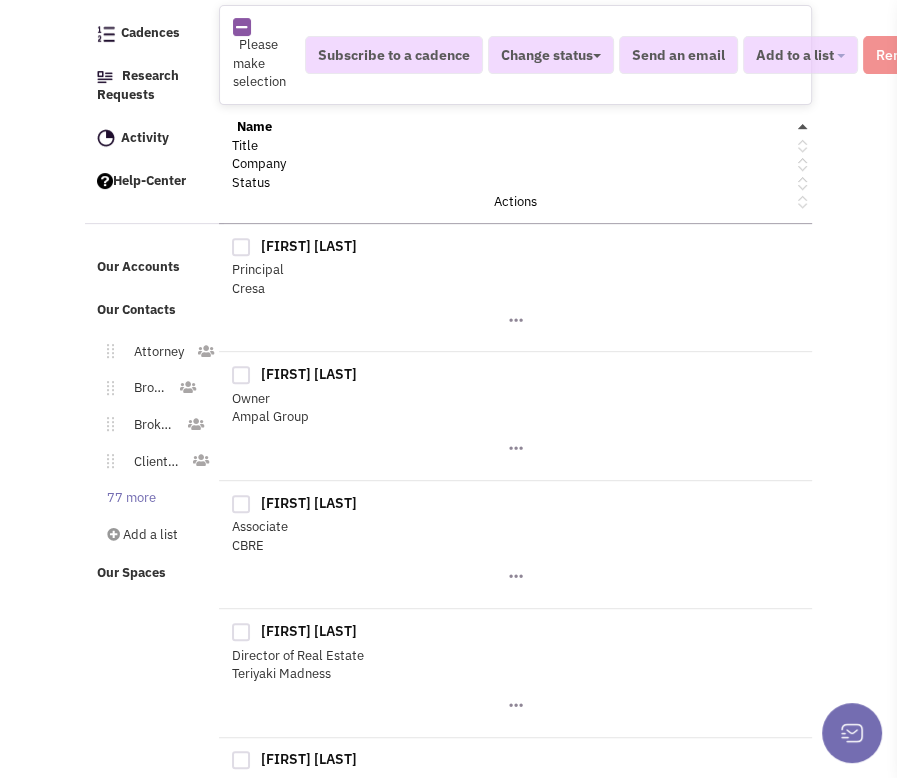 scroll, scrollTop: 364, scrollLeft: 0, axis: vertical 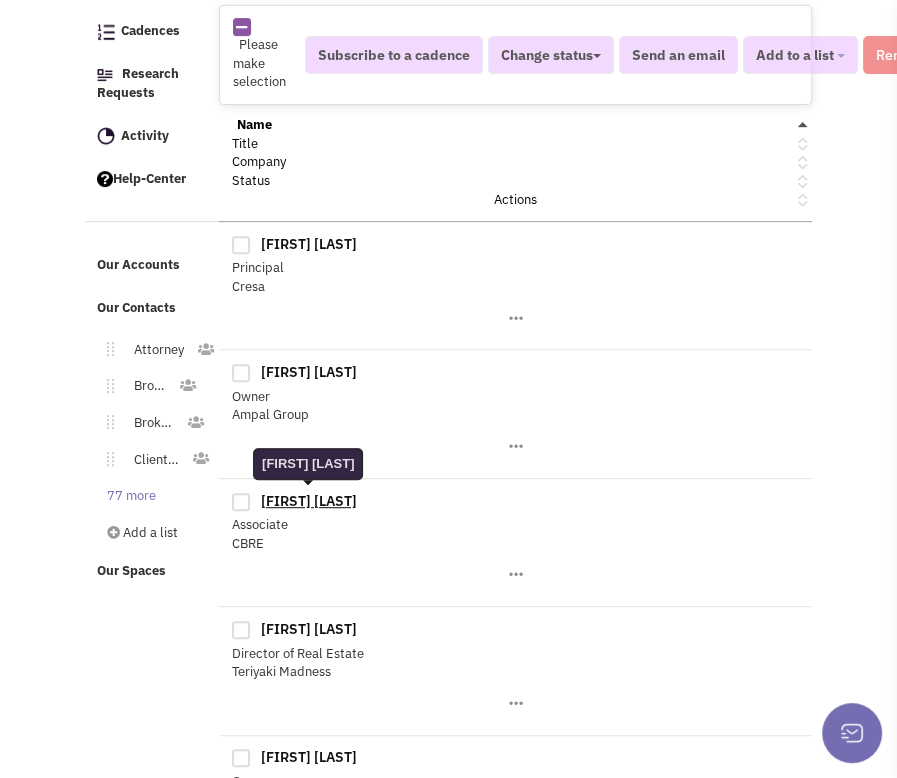 click on "[FIRST]  [LAST]" at bounding box center [309, 501] 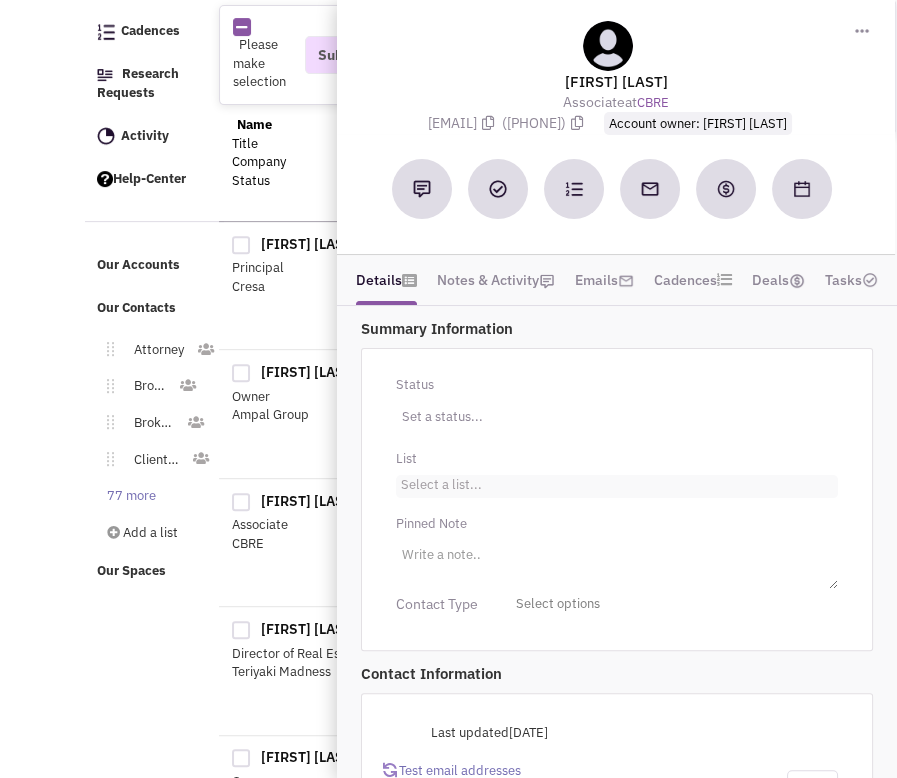 click on "Select a list..." at bounding box center [439, 482] 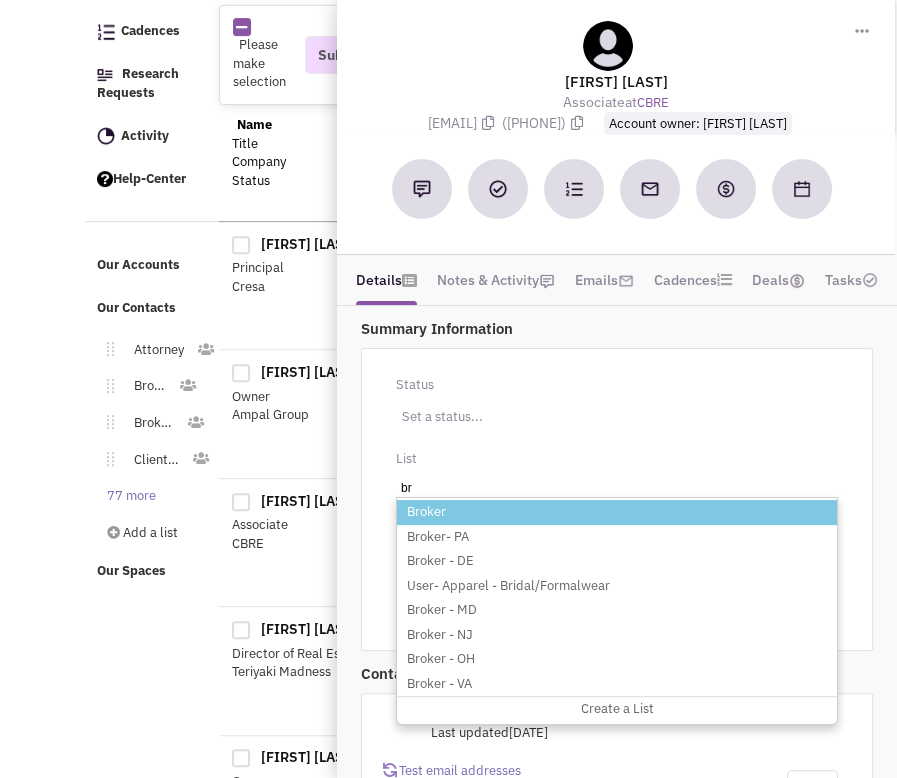 type on "br" 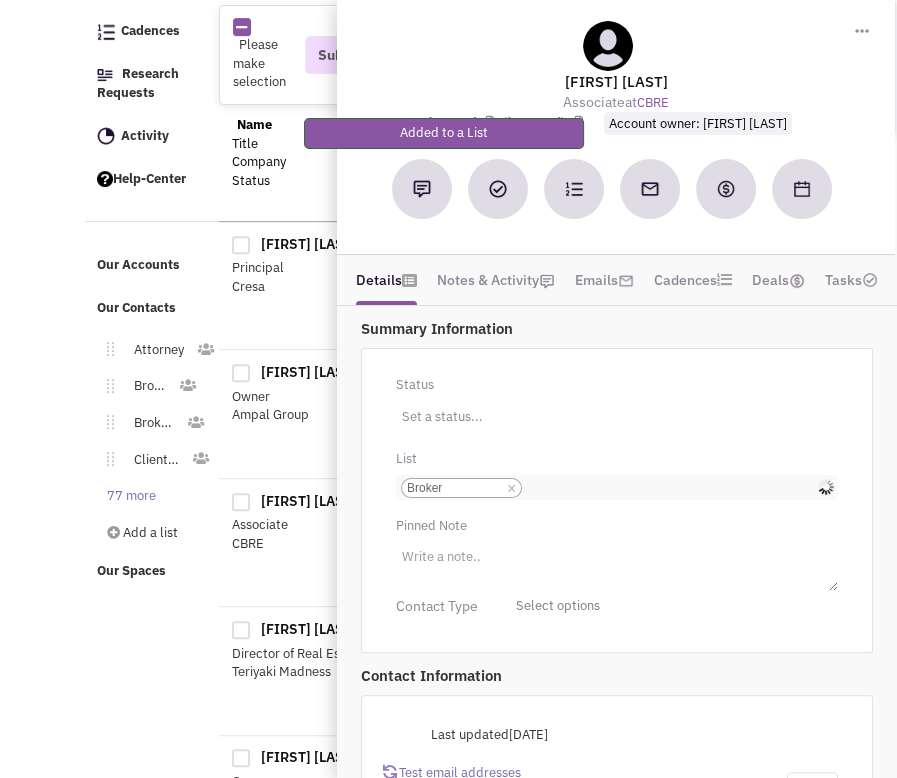 click on "Select a list...
Broker Select a list... × Broker" at bounding box center [549, 488] 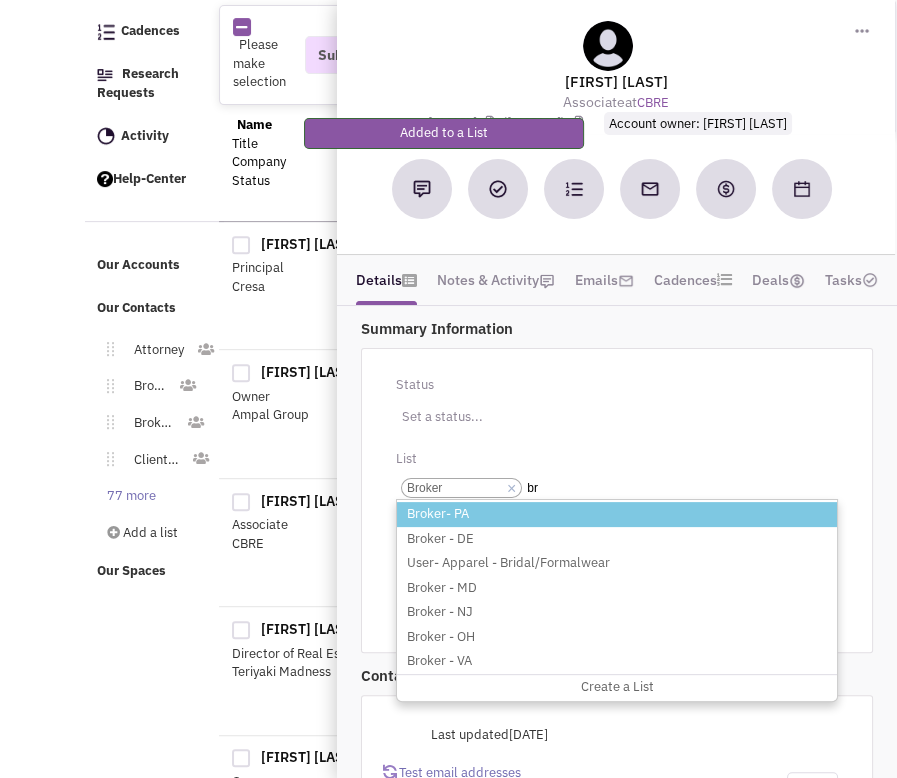 type on "br" 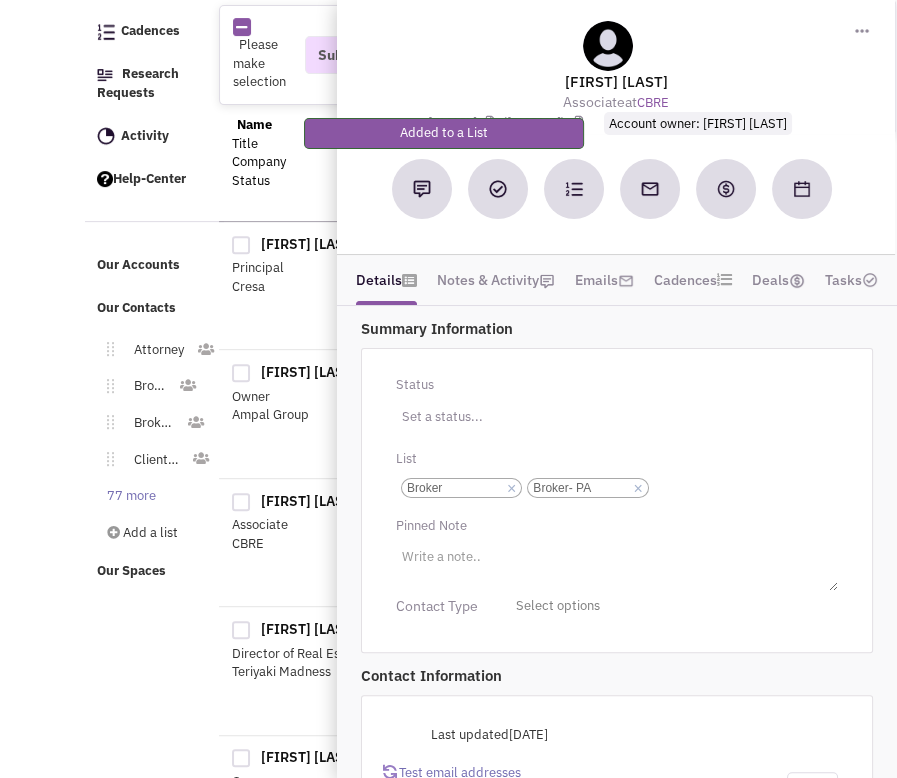 scroll, scrollTop: 80, scrollLeft: 0, axis: vertical 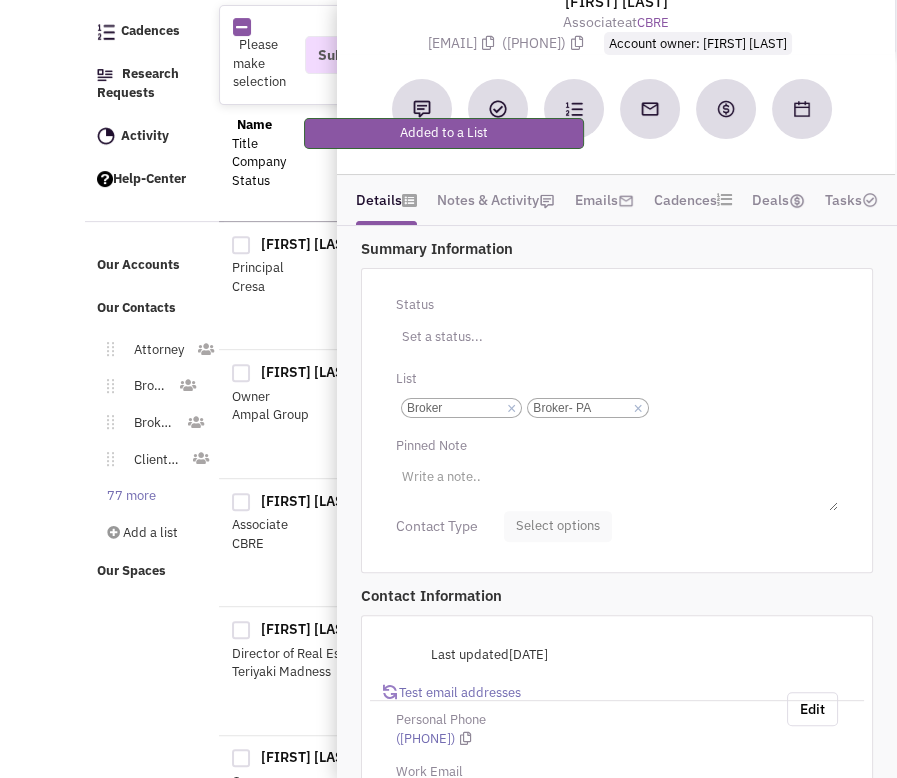 click on "Select options" at bounding box center [558, 526] 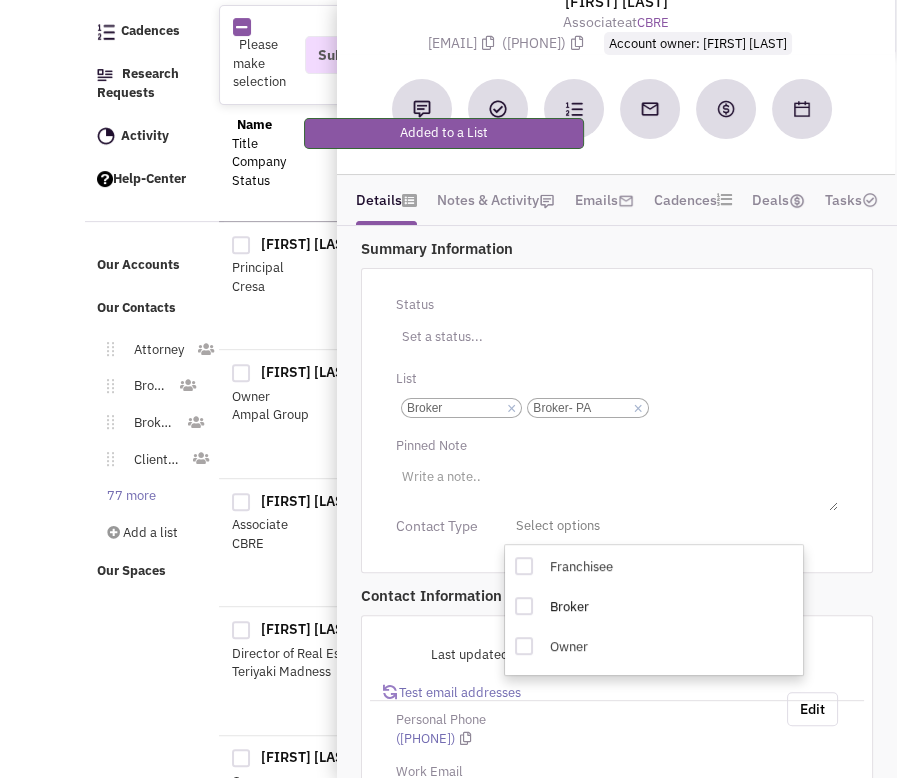 click at bounding box center [524, 606] 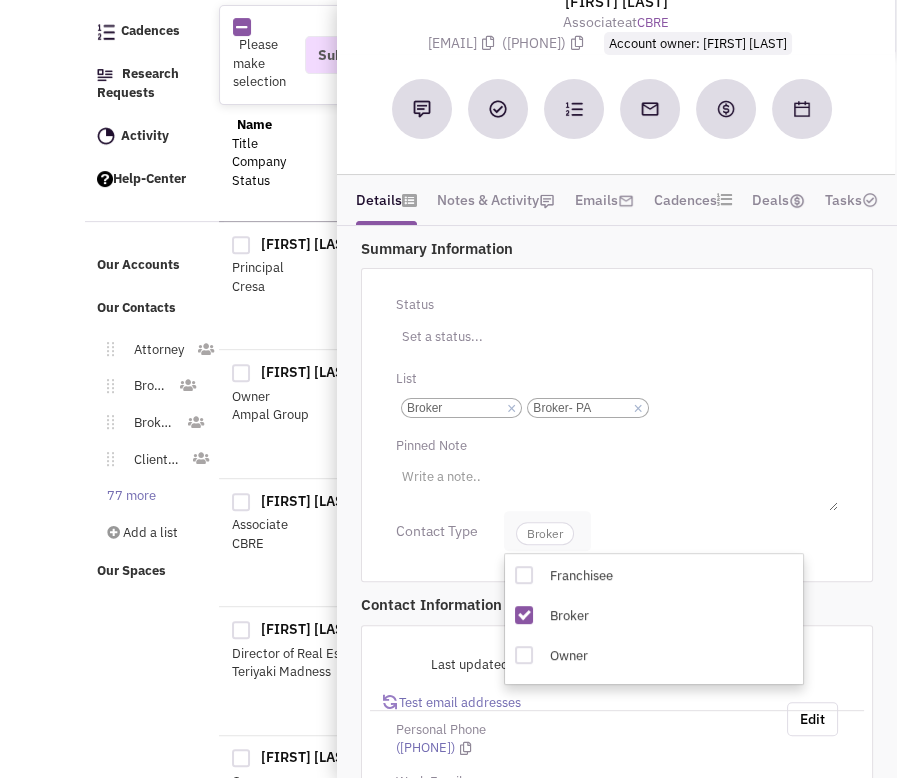 click on "Broker" 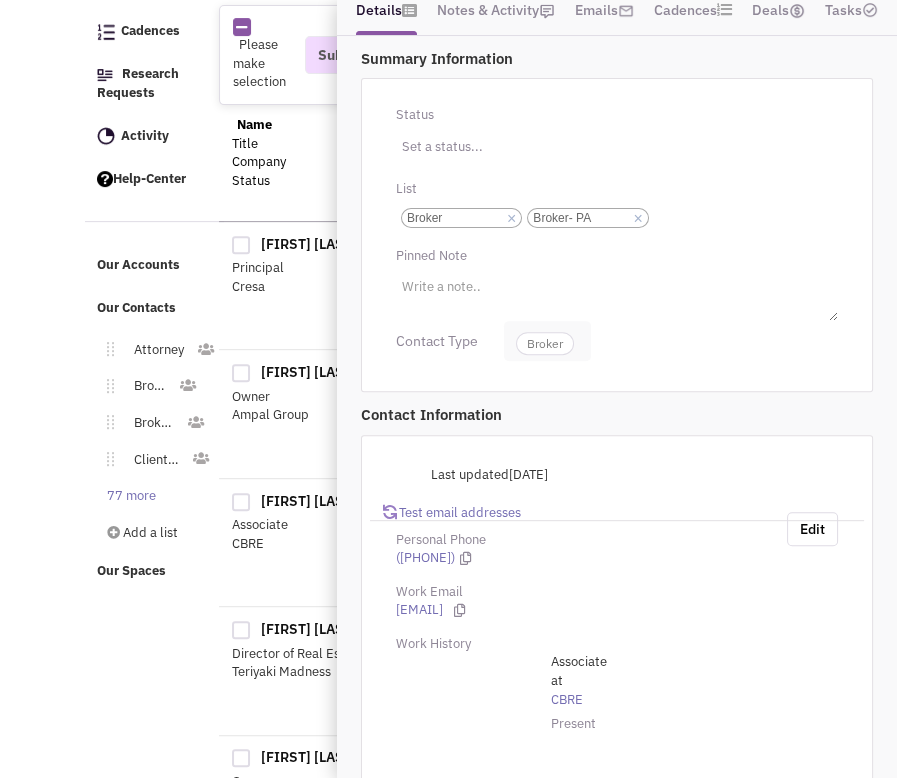 scroll, scrollTop: 284, scrollLeft: 0, axis: vertical 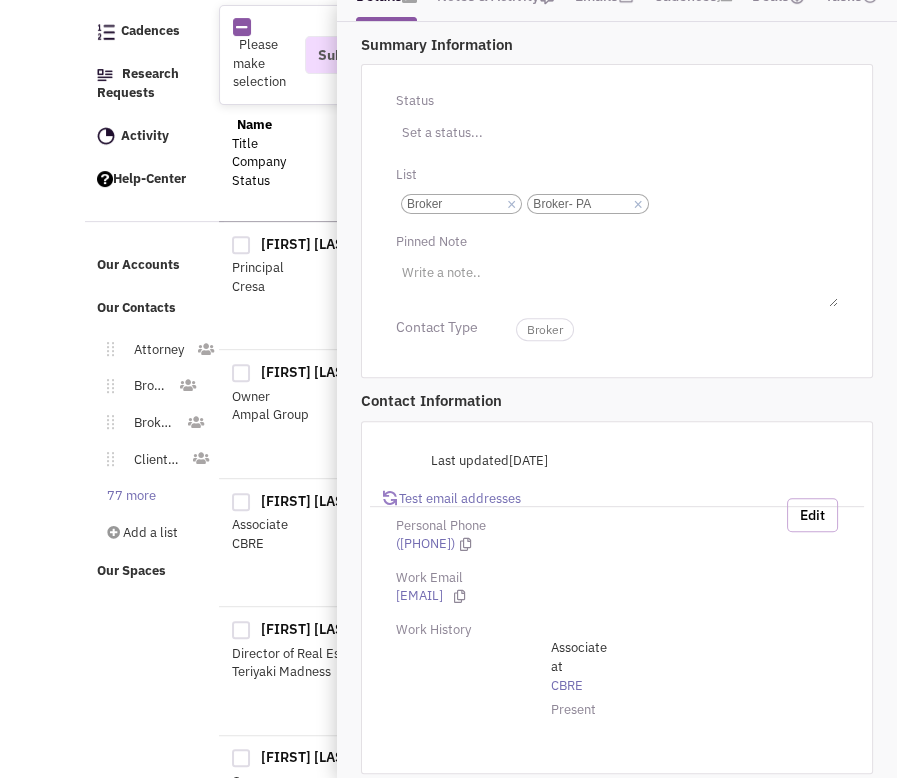 click on "Edit" at bounding box center [812, 515] 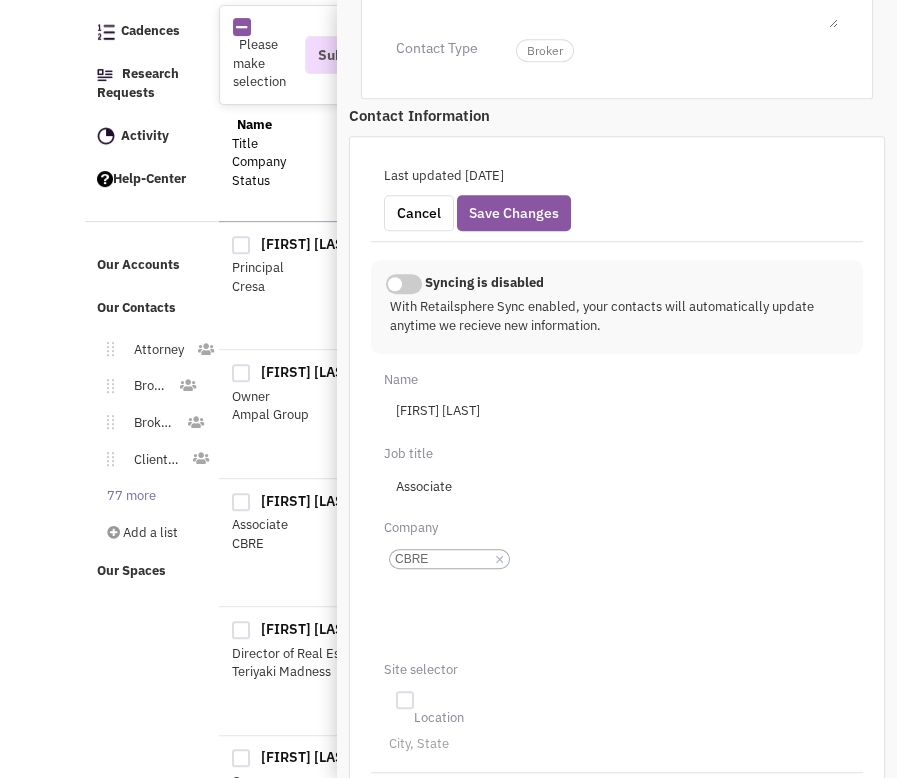 click on "Add a company ×  CBRE" at bounding box center (617, 594) 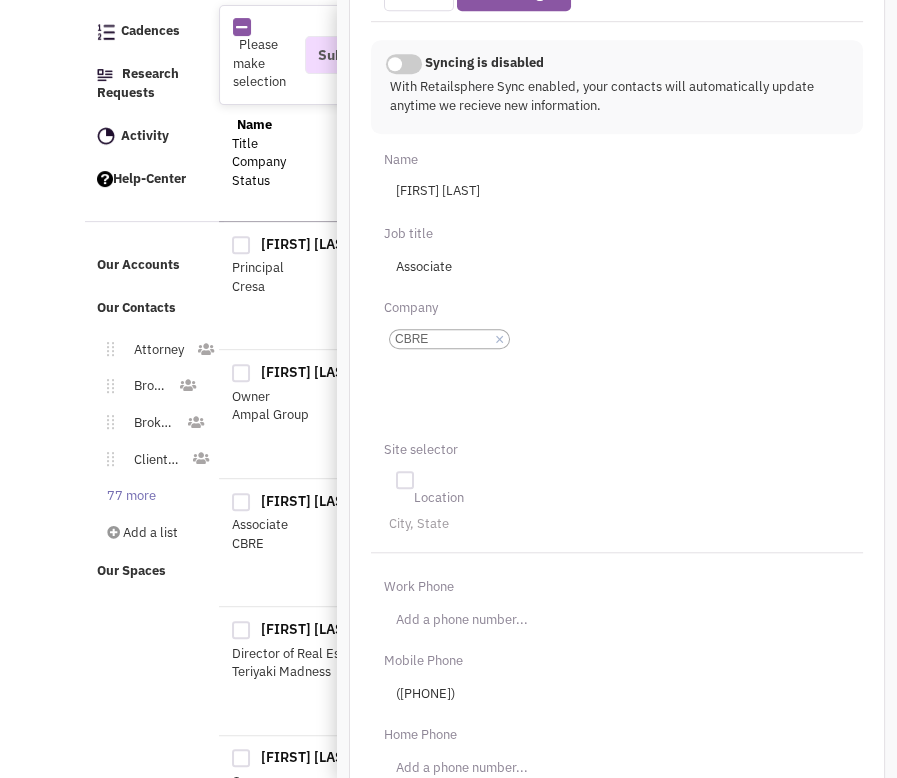 scroll, scrollTop: 795, scrollLeft: 0, axis: vertical 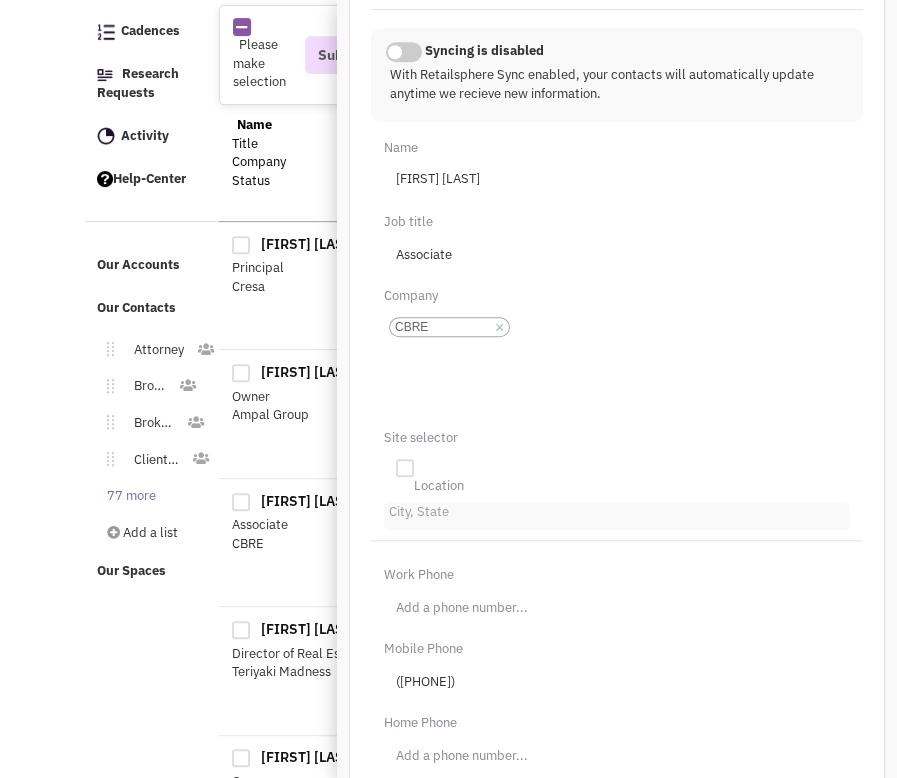 click on "City, State" at bounding box center [416, 509] 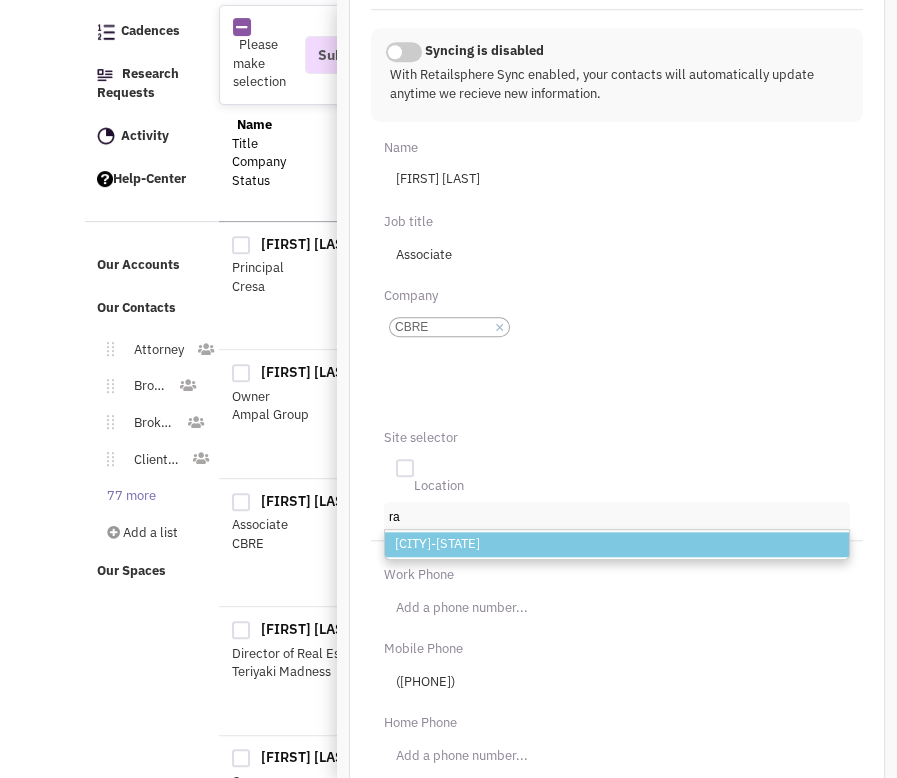 type on "r" 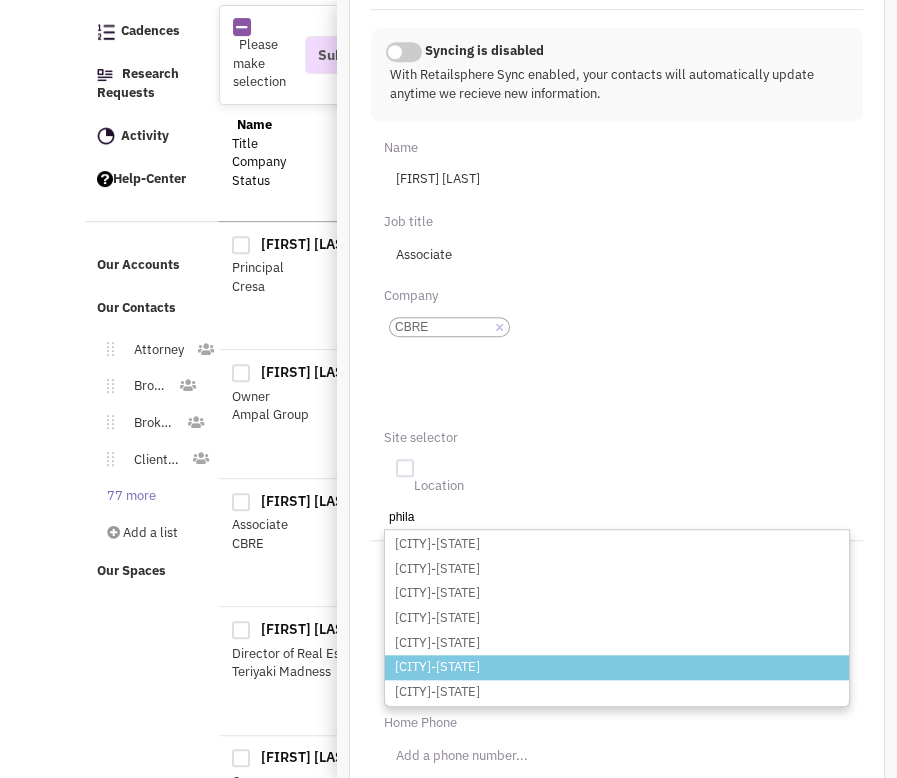type on "phila" 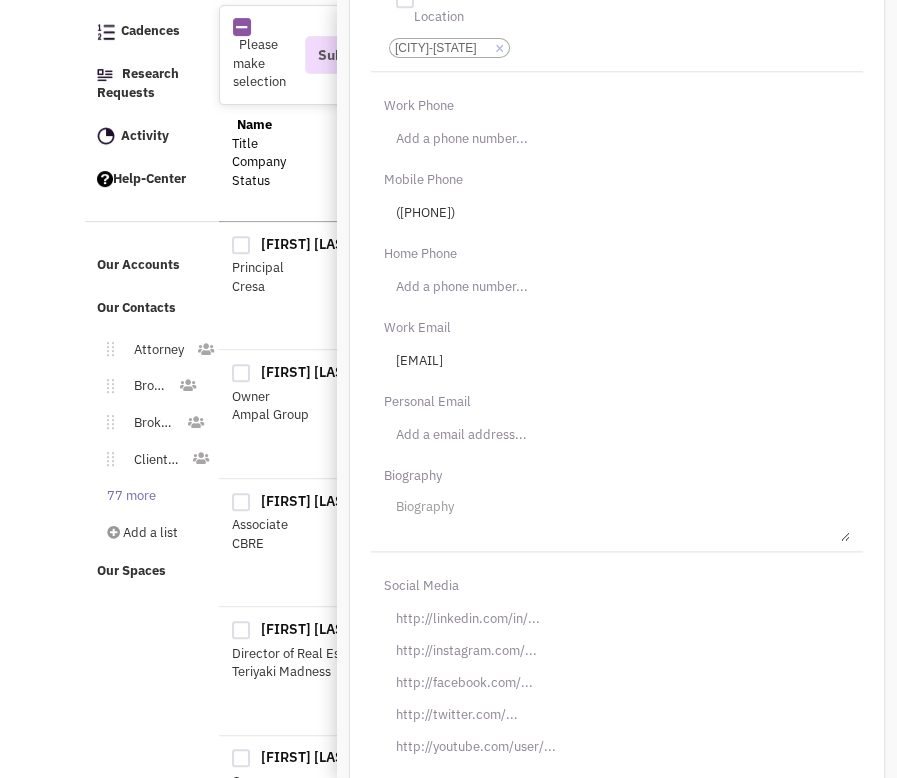 scroll, scrollTop: 1300, scrollLeft: 0, axis: vertical 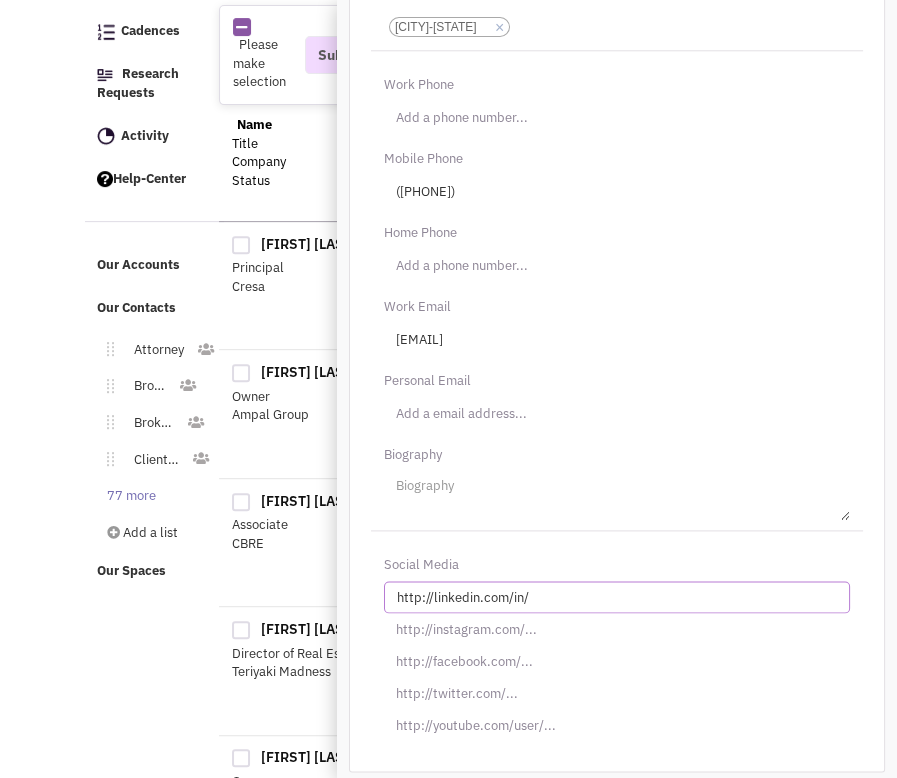 click on "http://linkedin.com/in/" at bounding box center (617, 597) 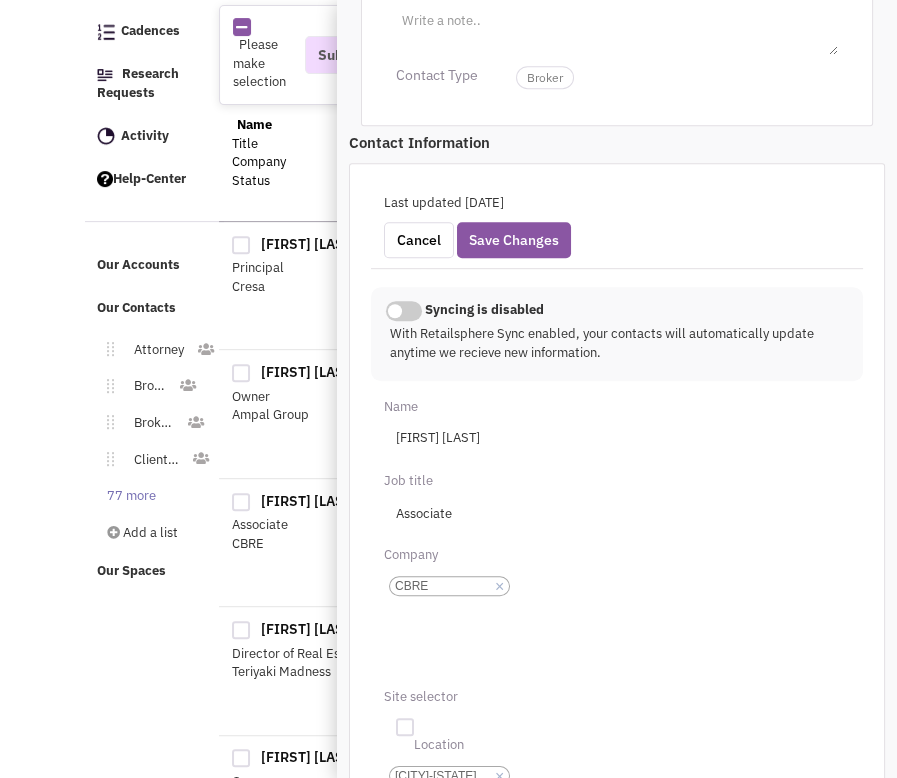 scroll, scrollTop: 535, scrollLeft: 0, axis: vertical 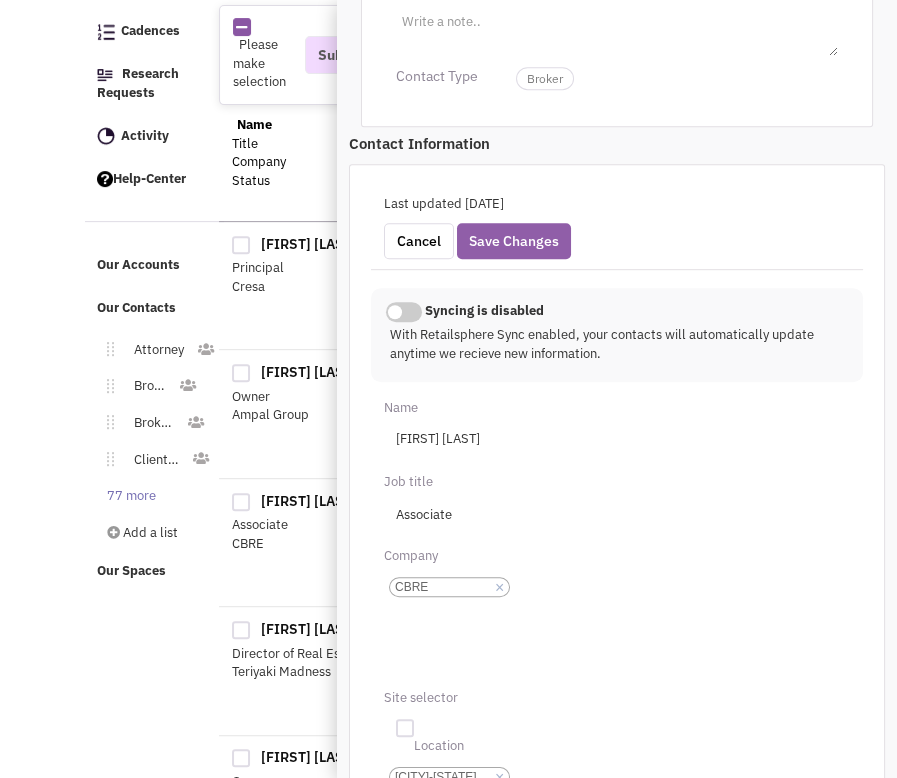 type on "https://www.linkedin.com/in/[NAME]/" 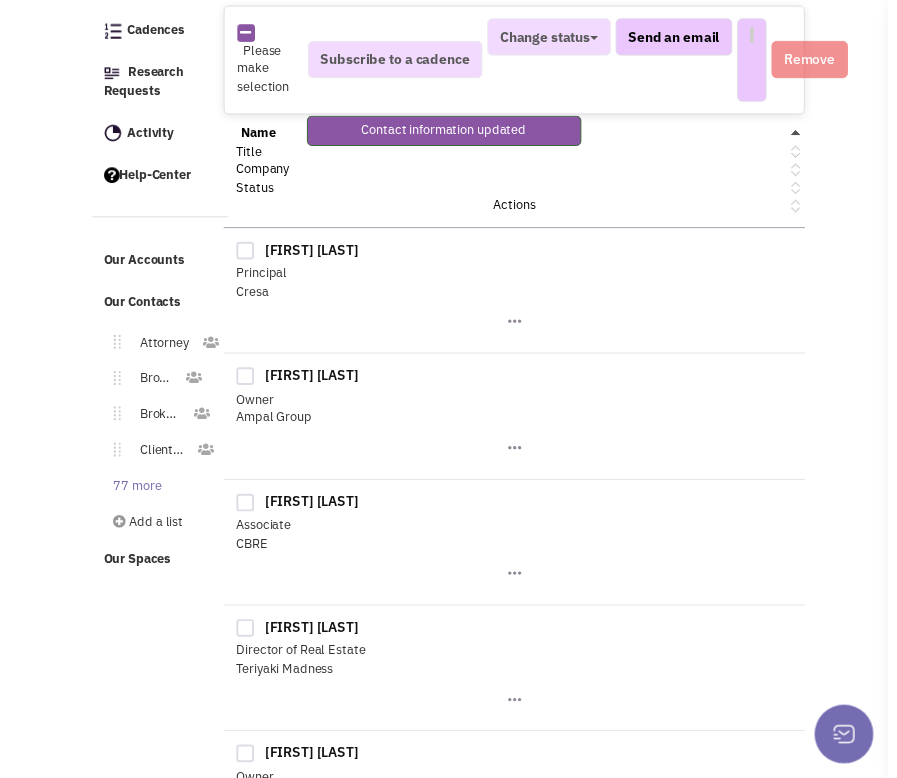 scroll, scrollTop: 376, scrollLeft: 0, axis: vertical 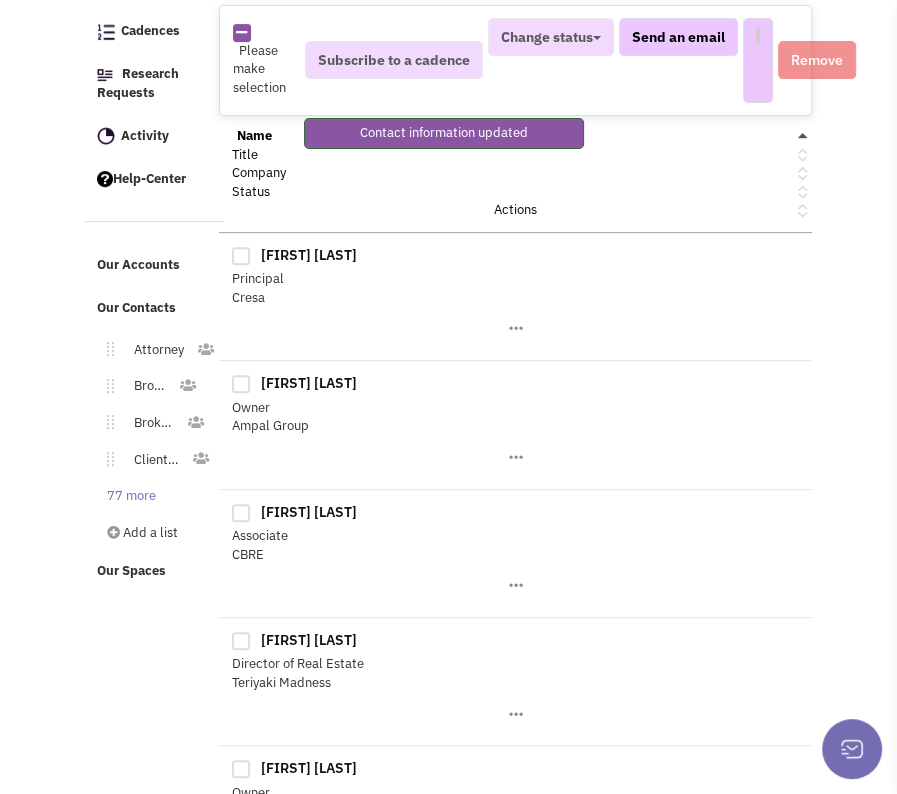 select 